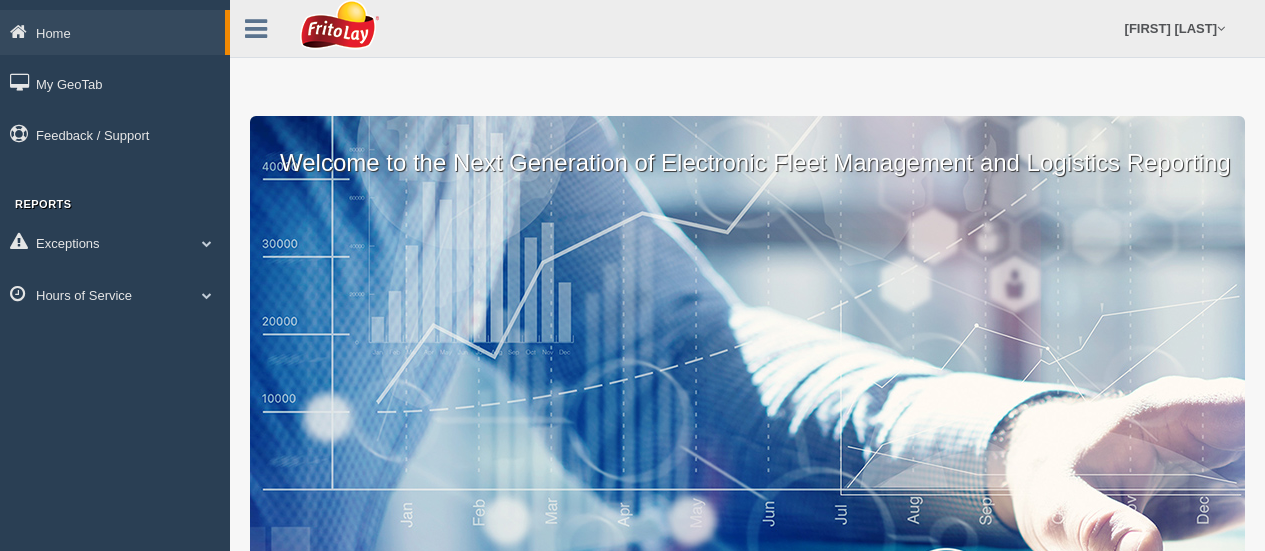 scroll, scrollTop: 0, scrollLeft: 0, axis: both 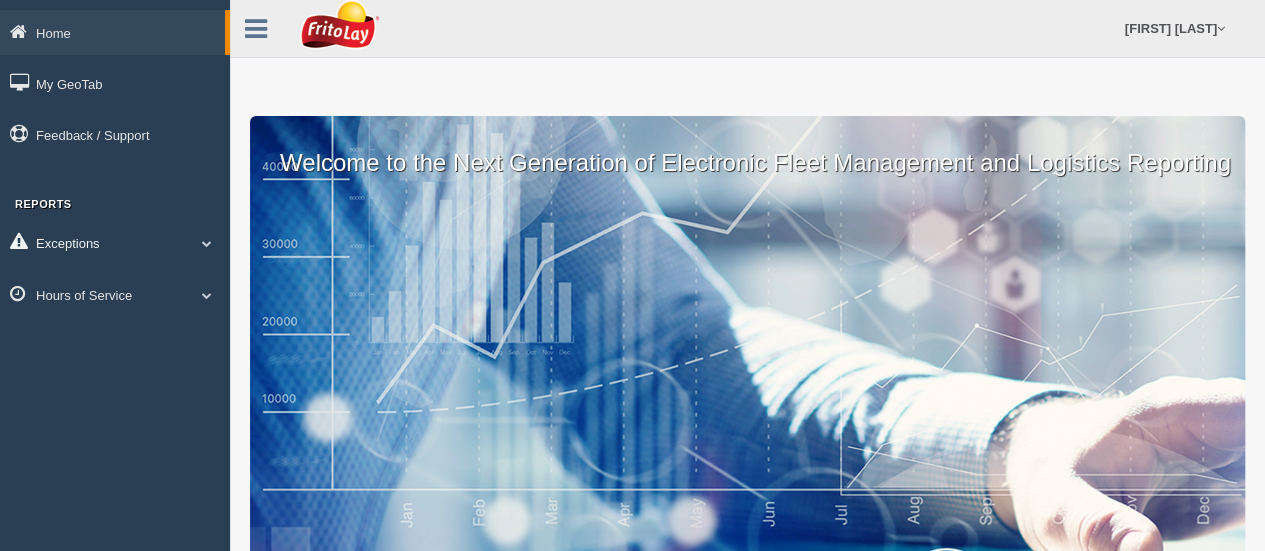 click on "Exceptions" at bounding box center [112, 32] 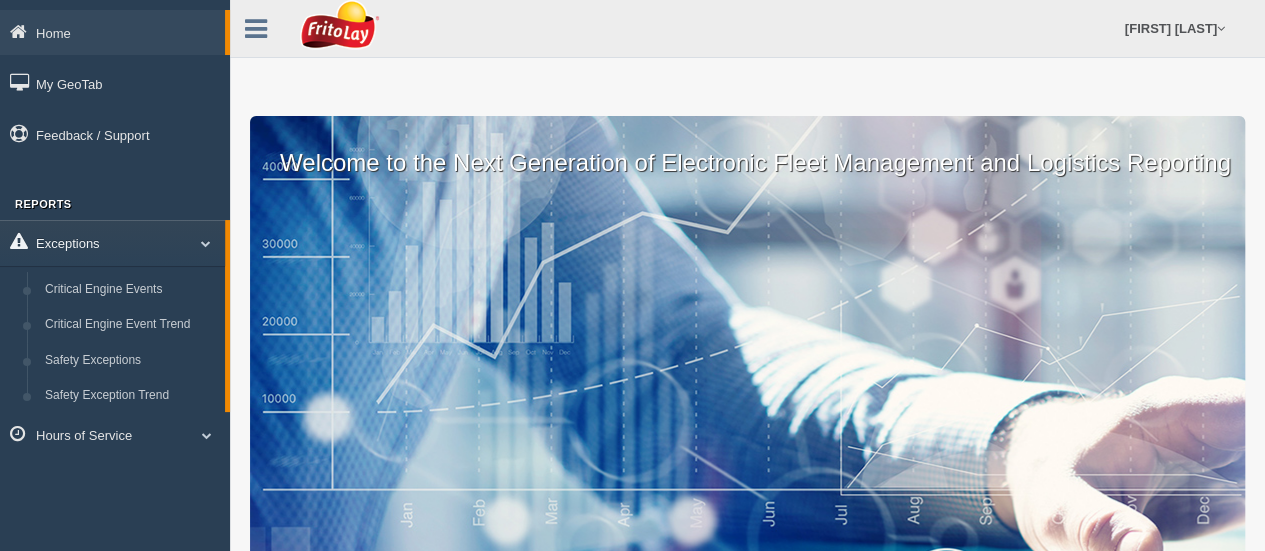 click on "Exceptions" at bounding box center [112, 242] 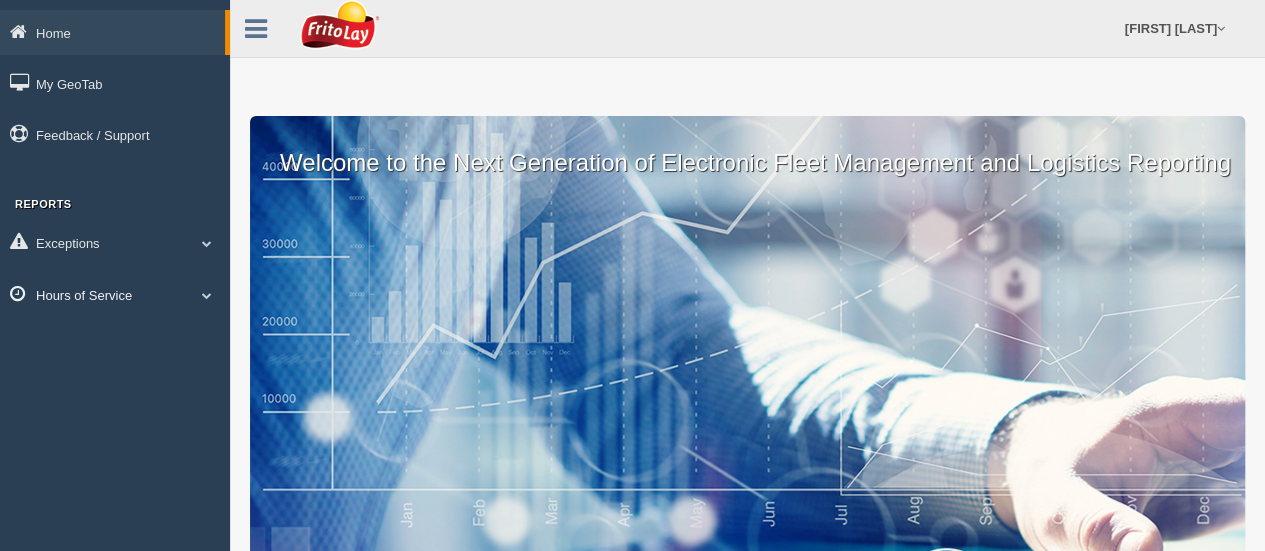 click on "Hours of Service" at bounding box center [112, 32] 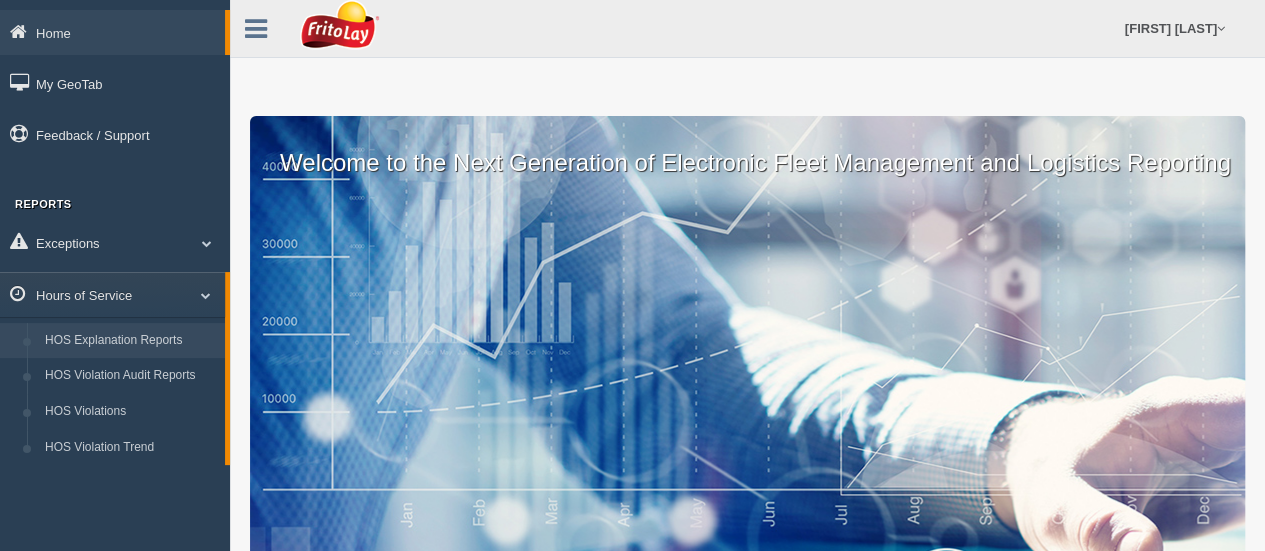 click on "HOS Explanation Reports" at bounding box center (130, 341) 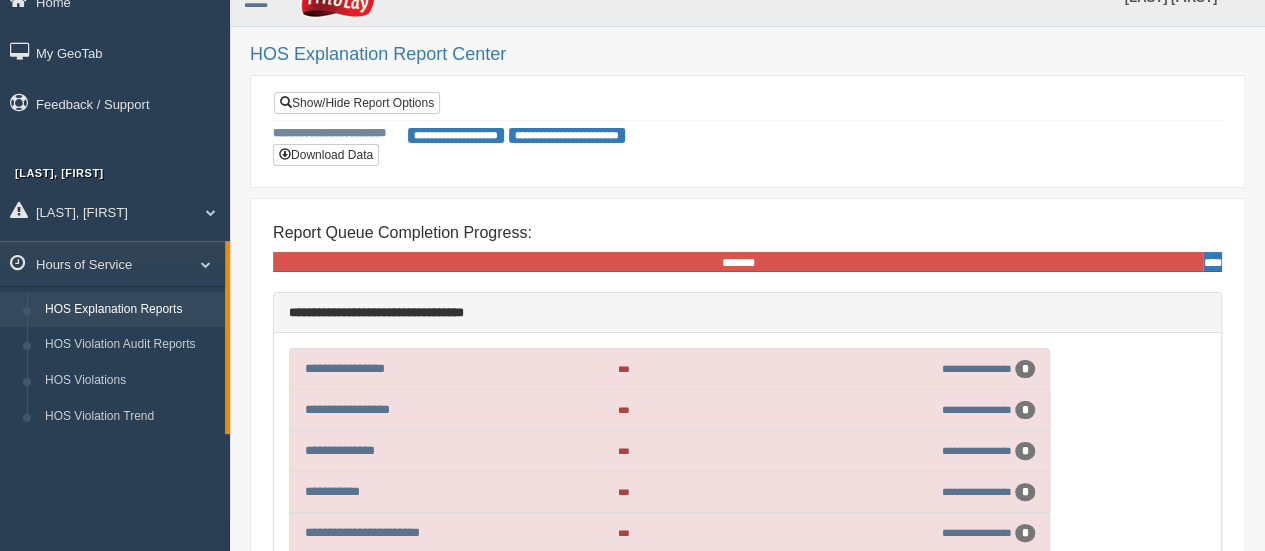 scroll, scrollTop: 0, scrollLeft: 0, axis: both 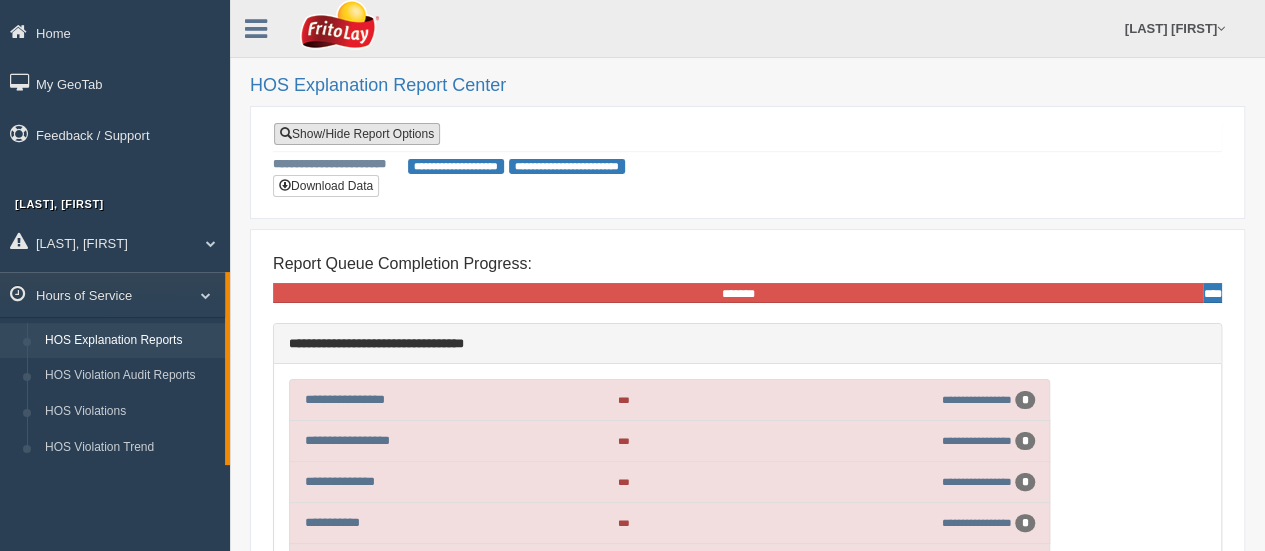 click on "Show/Hide Report Options" at bounding box center (357, 134) 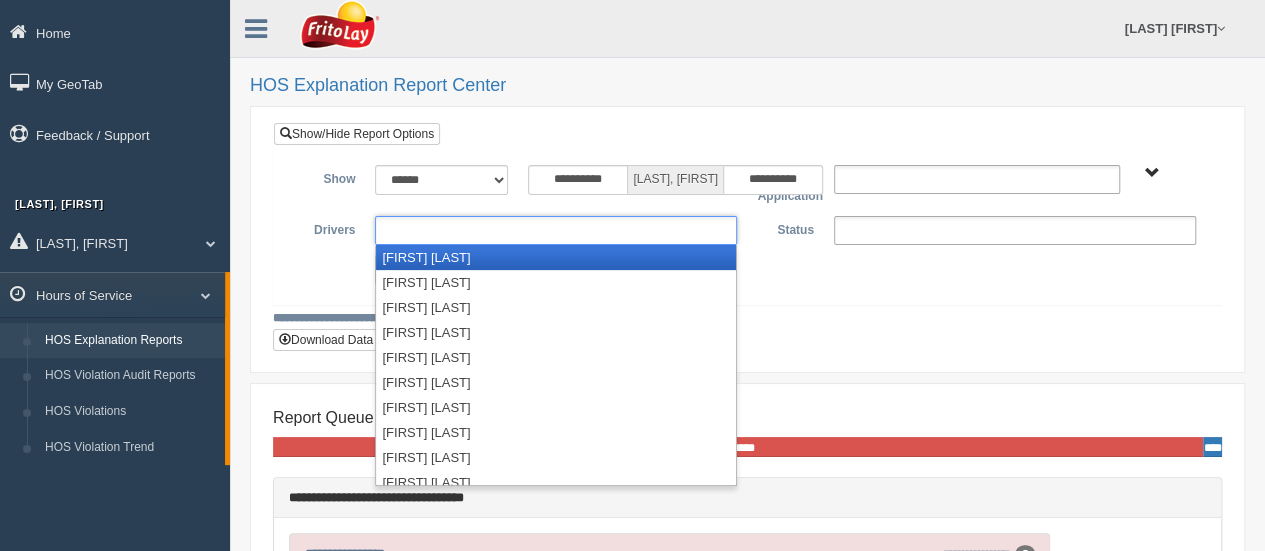 click at bounding box center (556, 230) 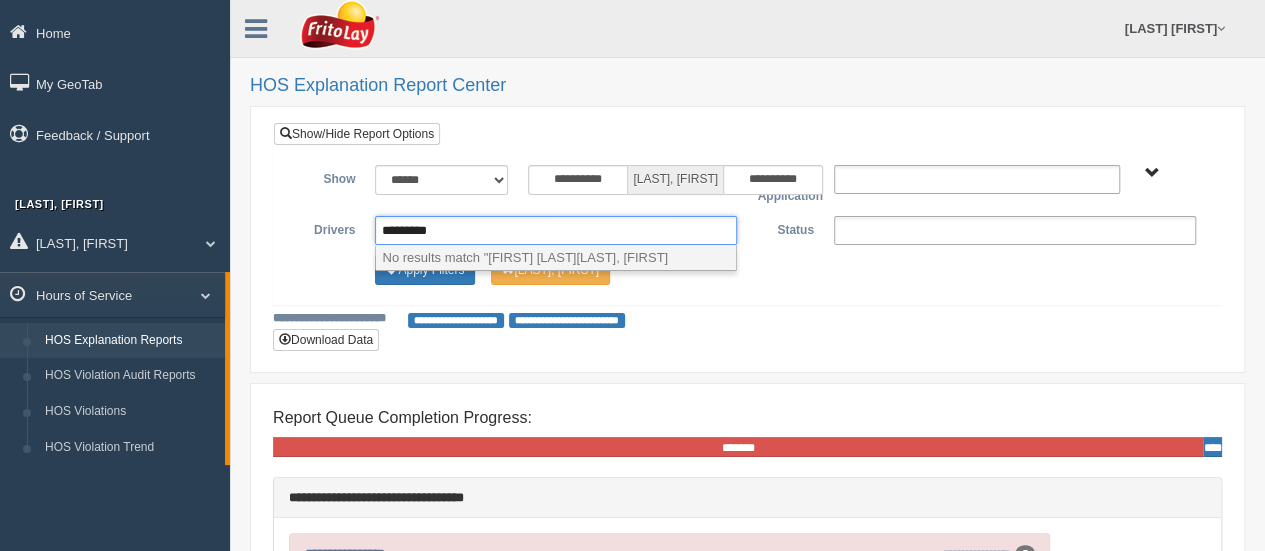 type on "*********" 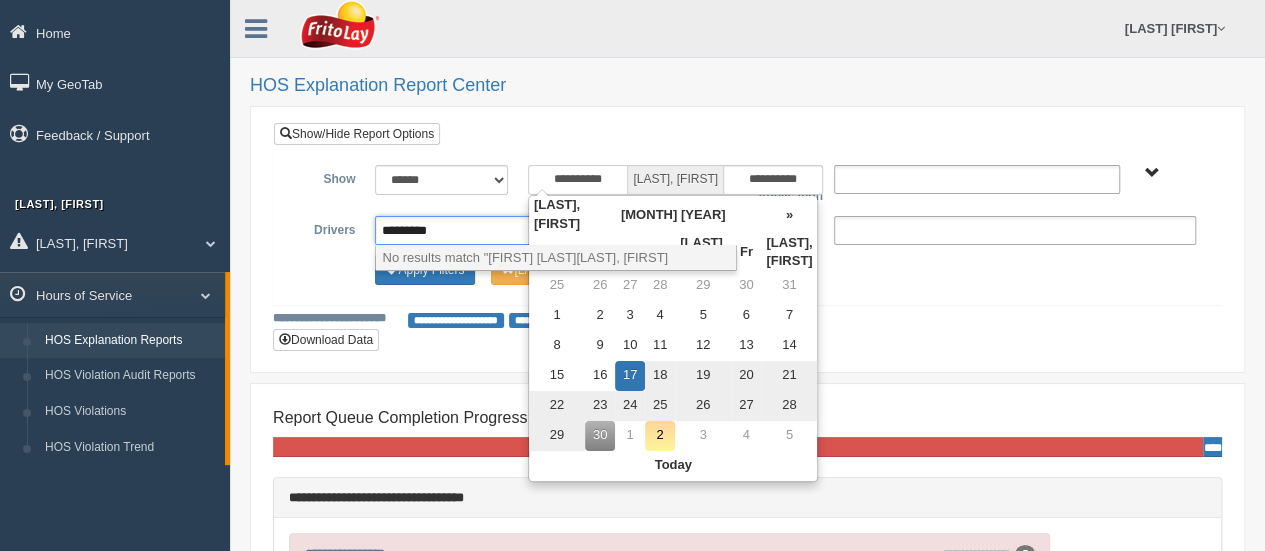 click on "**********" at bounding box center (578, 180) 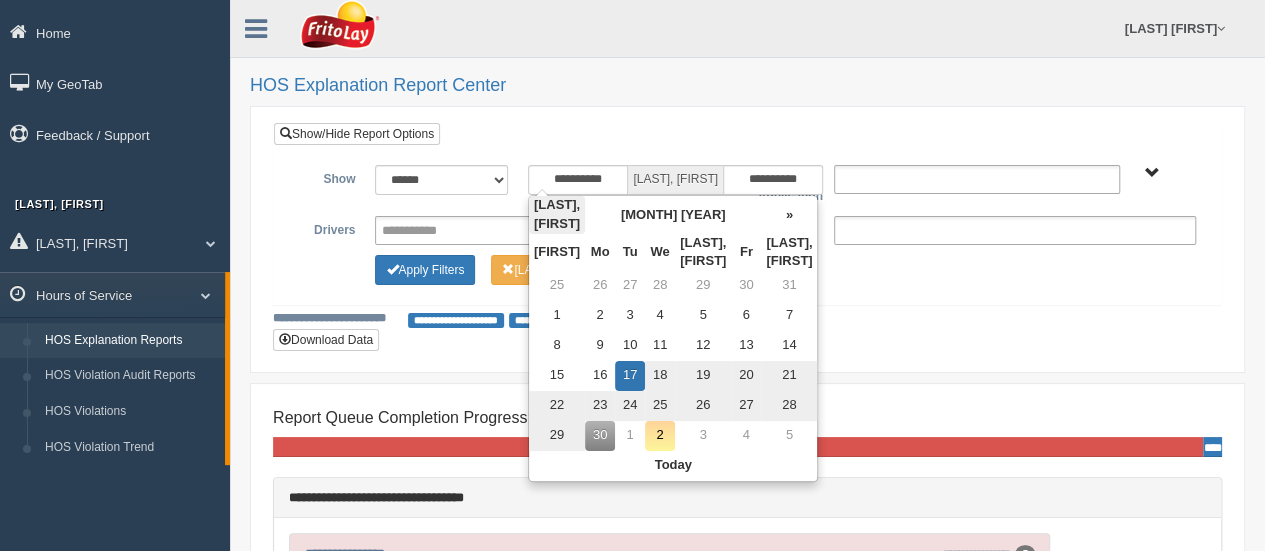 click on "[LAST], [FIRST]" at bounding box center (557, 214) 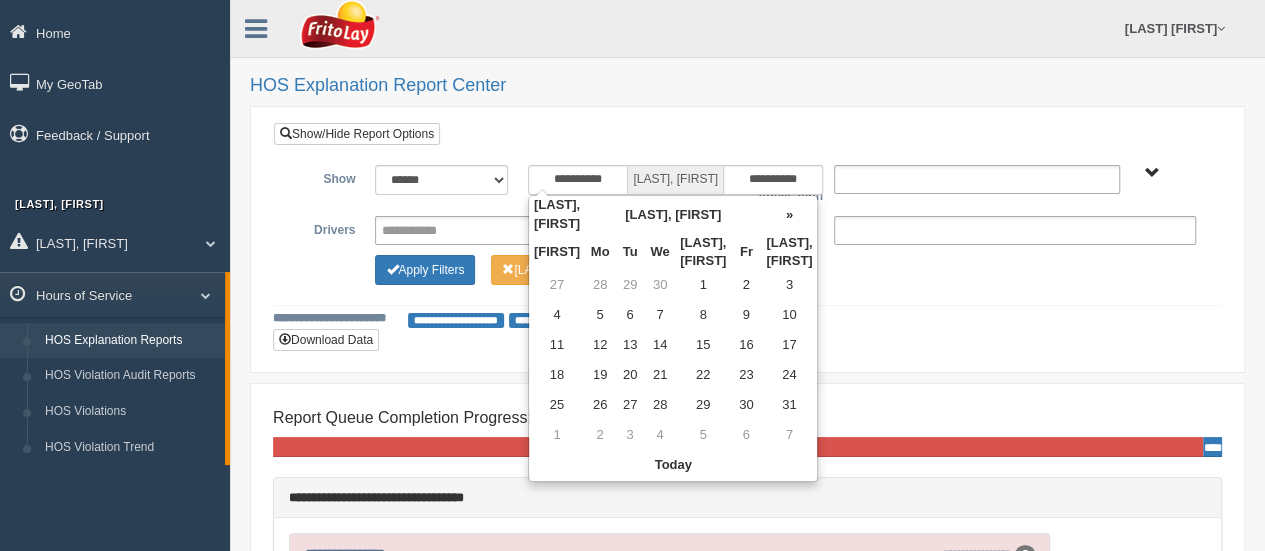 click on "[LAST], [FIRST]" at bounding box center [557, 214] 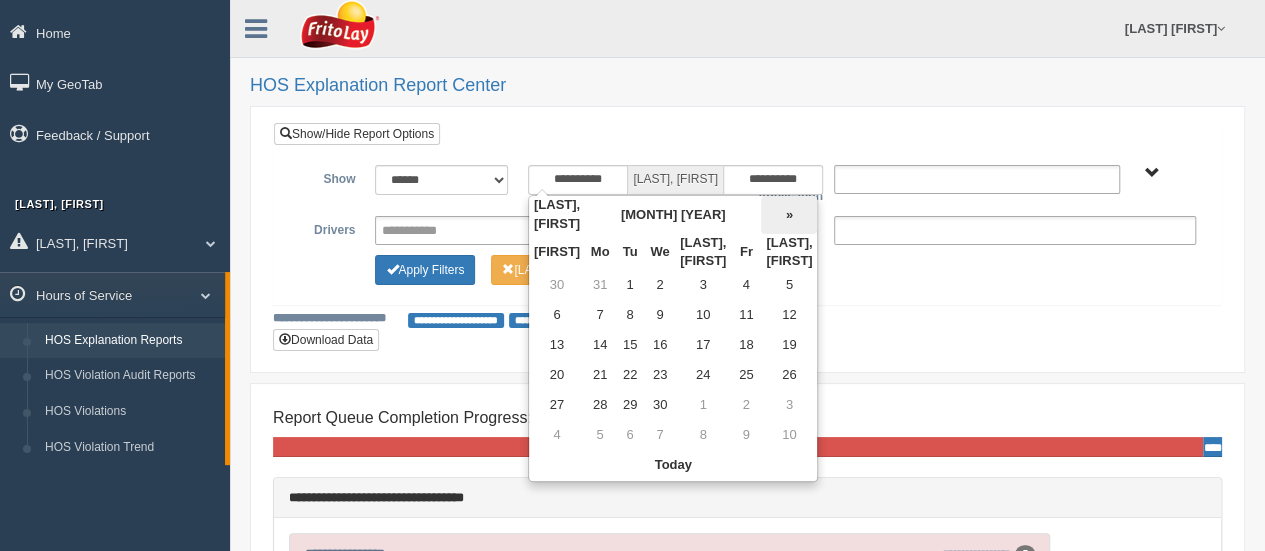 click on "»" at bounding box center [789, 214] 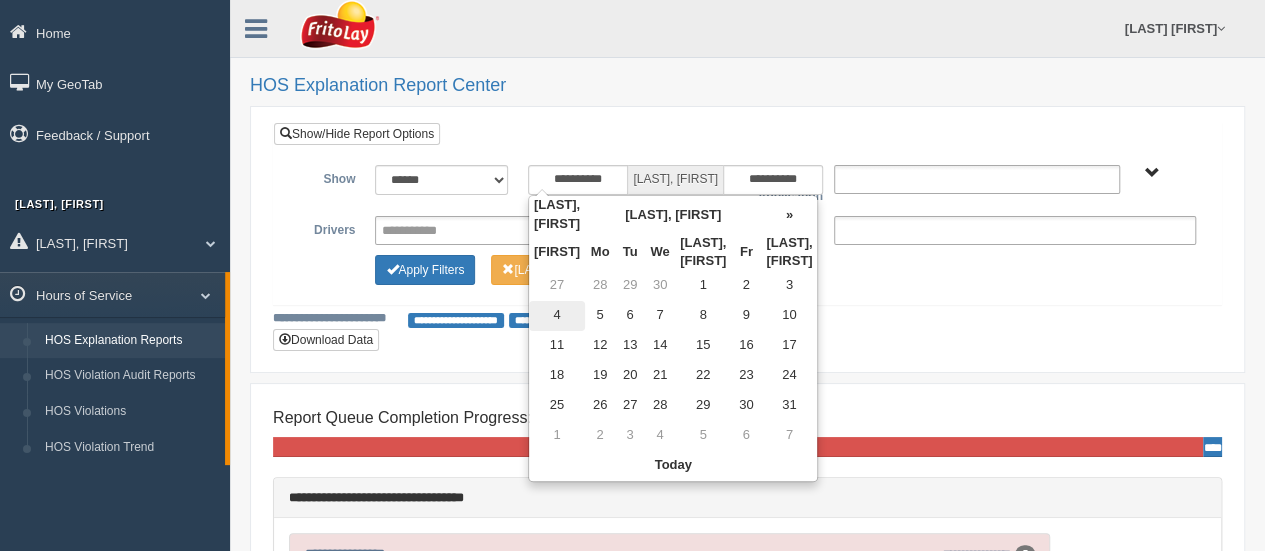 click on "4" at bounding box center (557, 286) 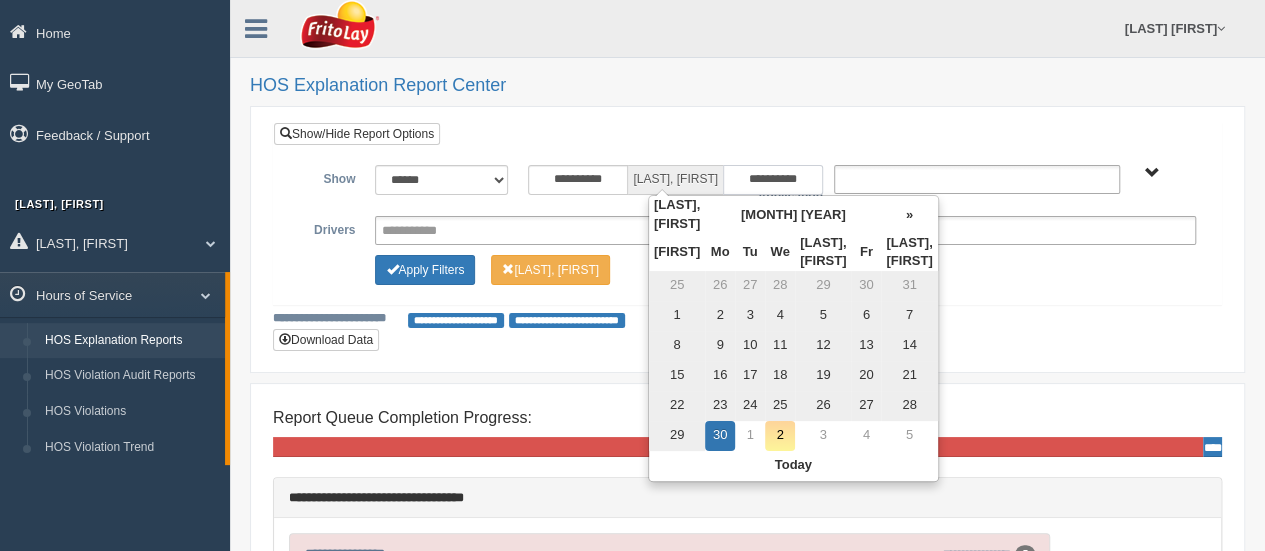 click on "**********" at bounding box center [773, 180] 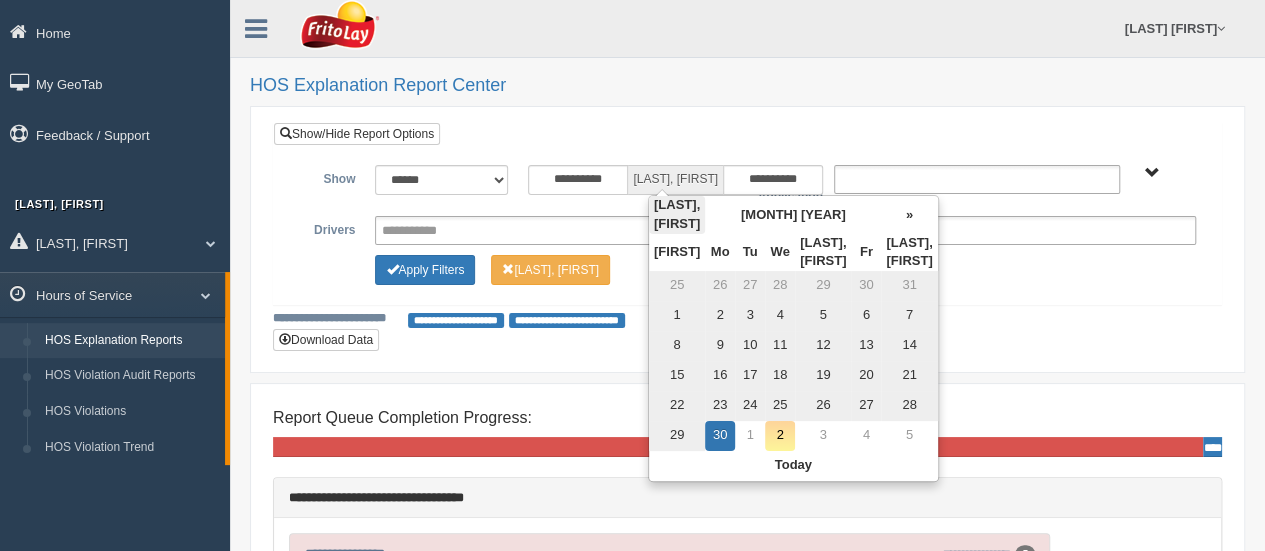 click on "[LAST], [FIRST]" at bounding box center (677, 214) 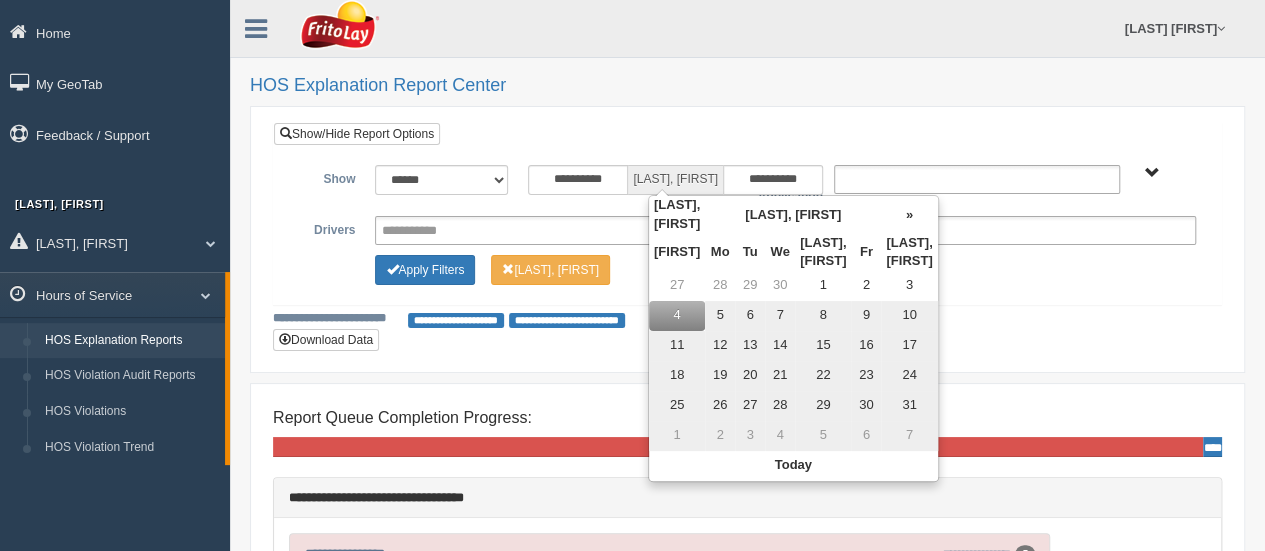 click on "[LAST], [FIRST]" at bounding box center (677, 214) 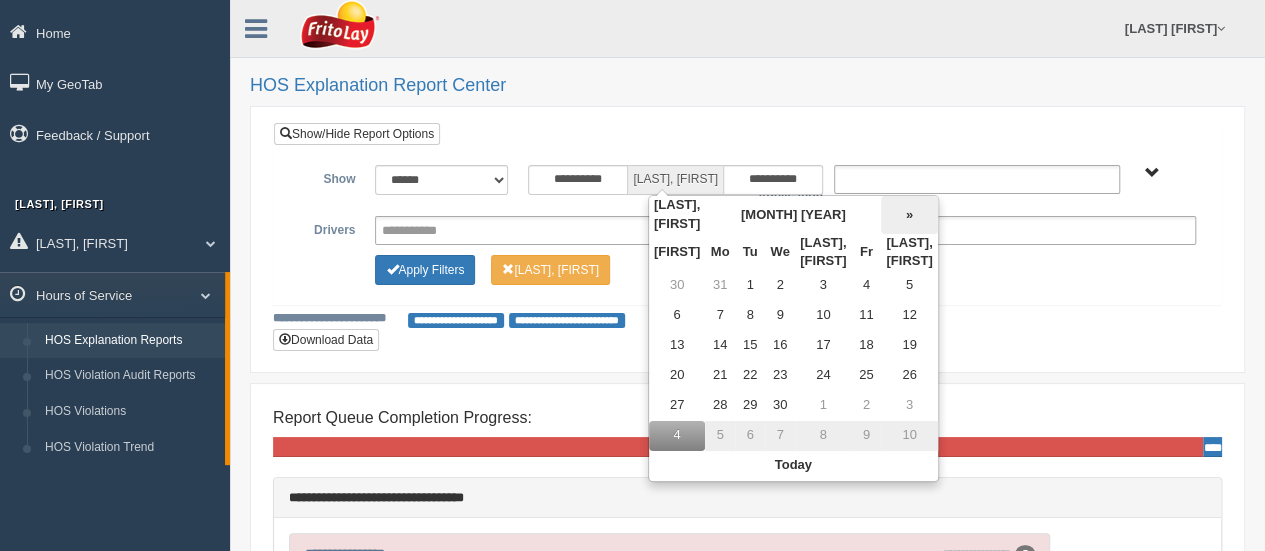 click on "»" at bounding box center (909, 214) 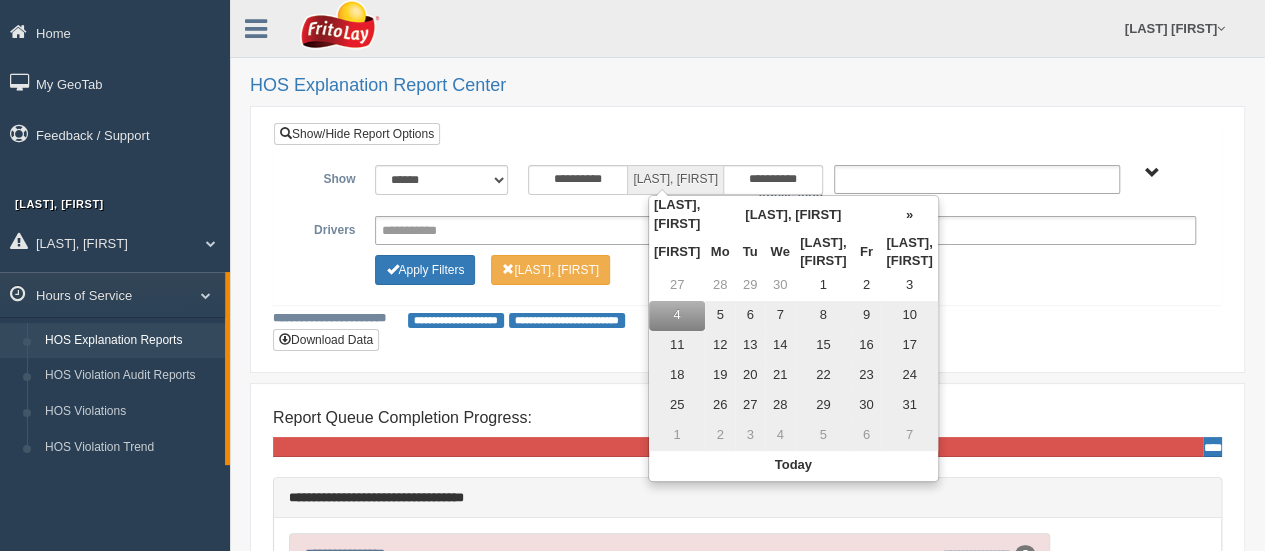 click on "23" at bounding box center [866, 316] 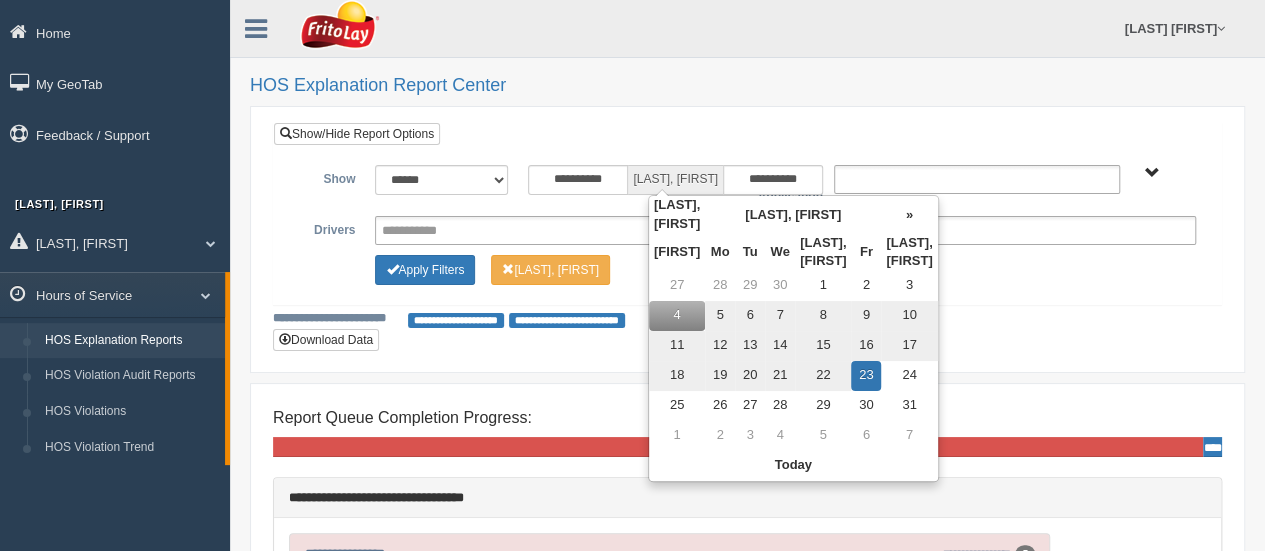 click on "**********" at bounding box center (747, 227) 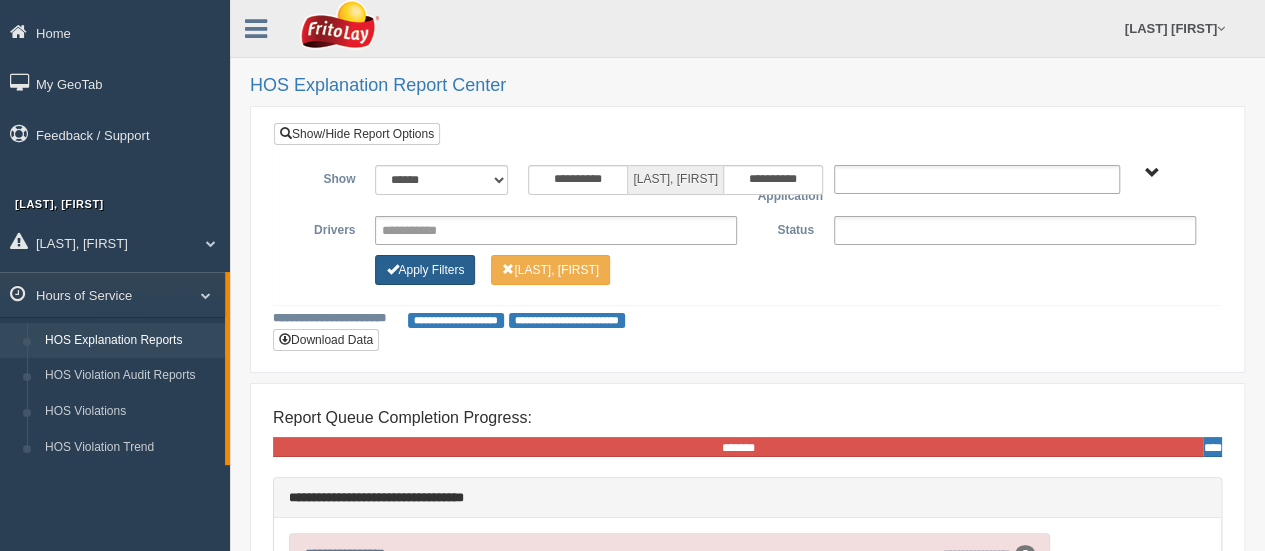 click on "Apply Filters" at bounding box center [425, 270] 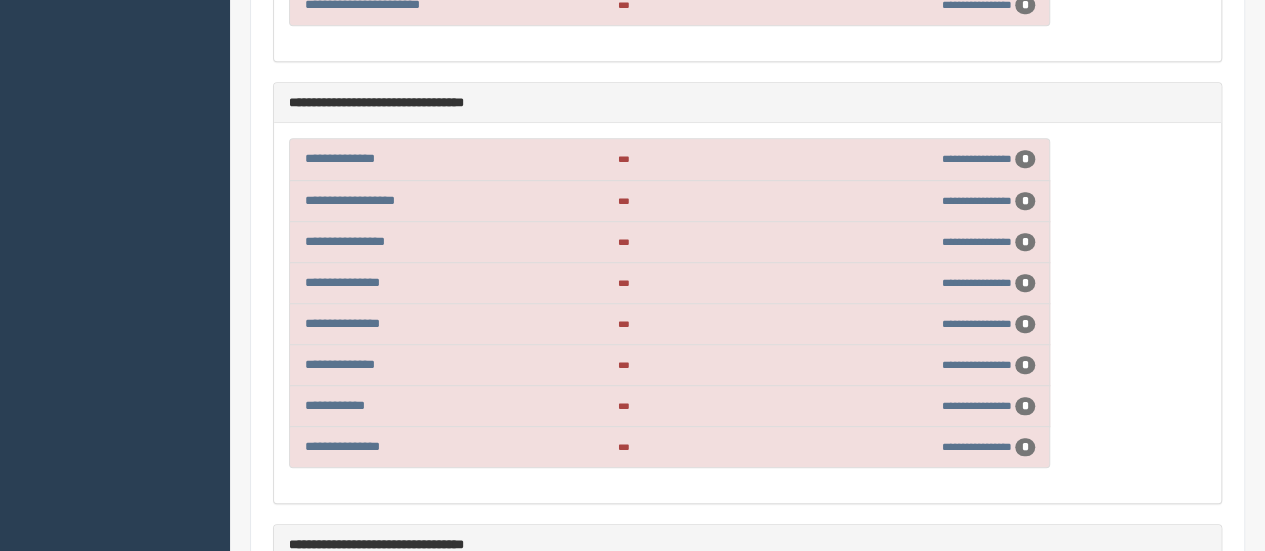 scroll, scrollTop: 1579, scrollLeft: 0, axis: vertical 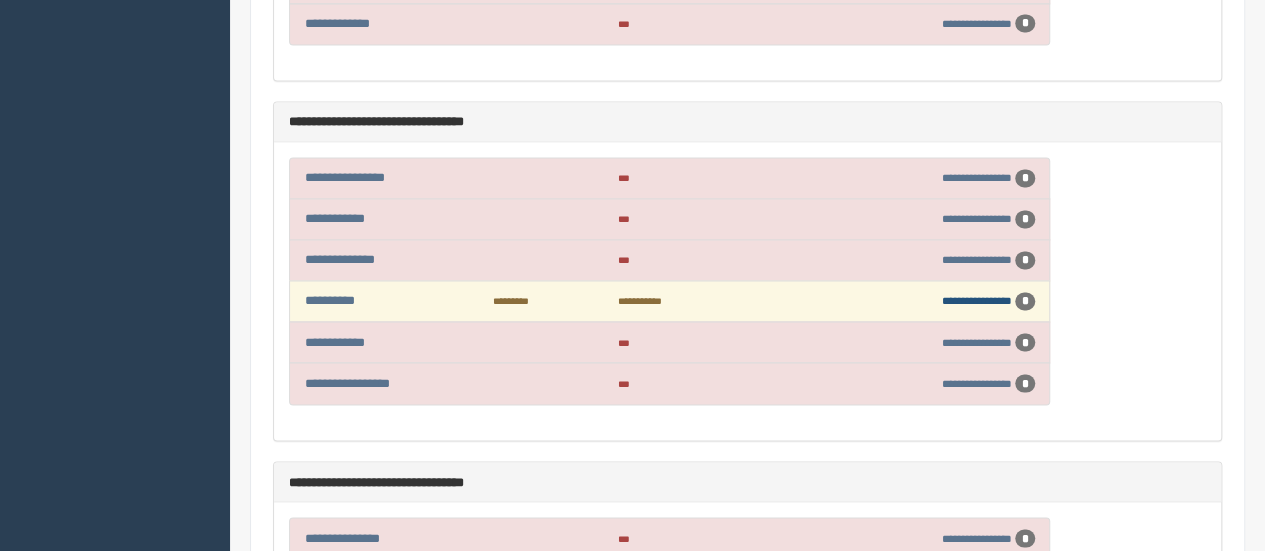 click on "**********" at bounding box center [977, 300] 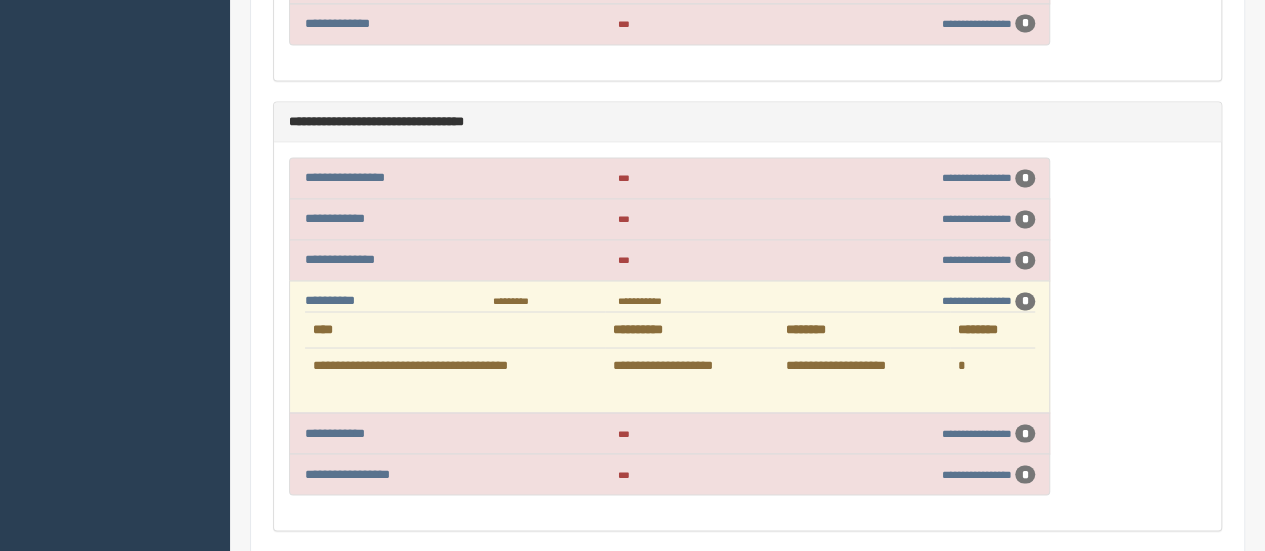click on "**********" at bounding box center (455, 364) 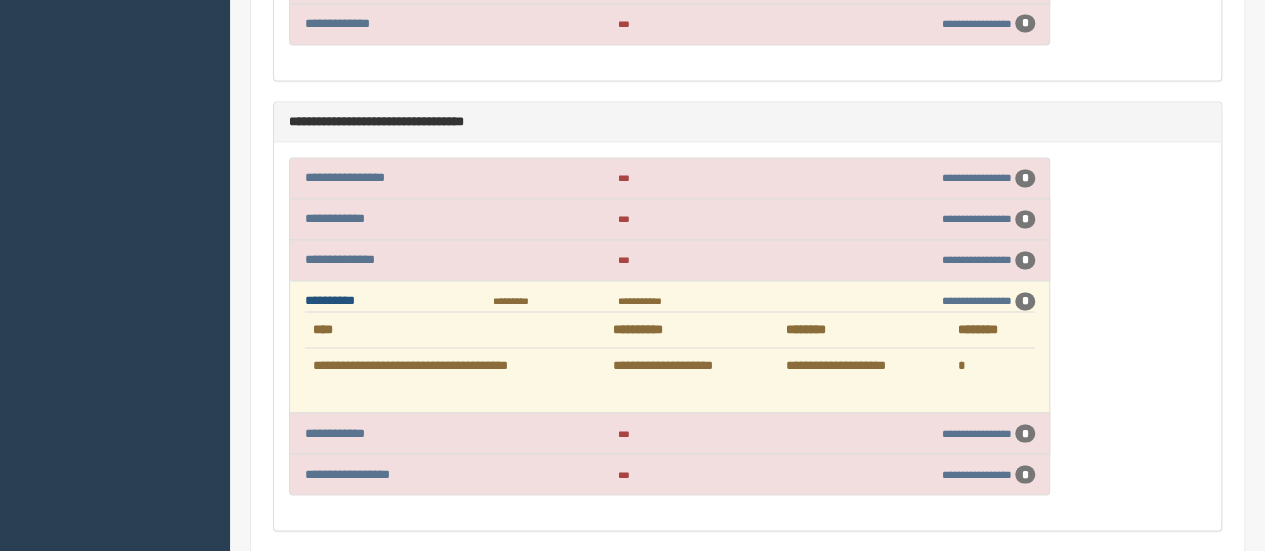 click on "**********" at bounding box center (330, 300) 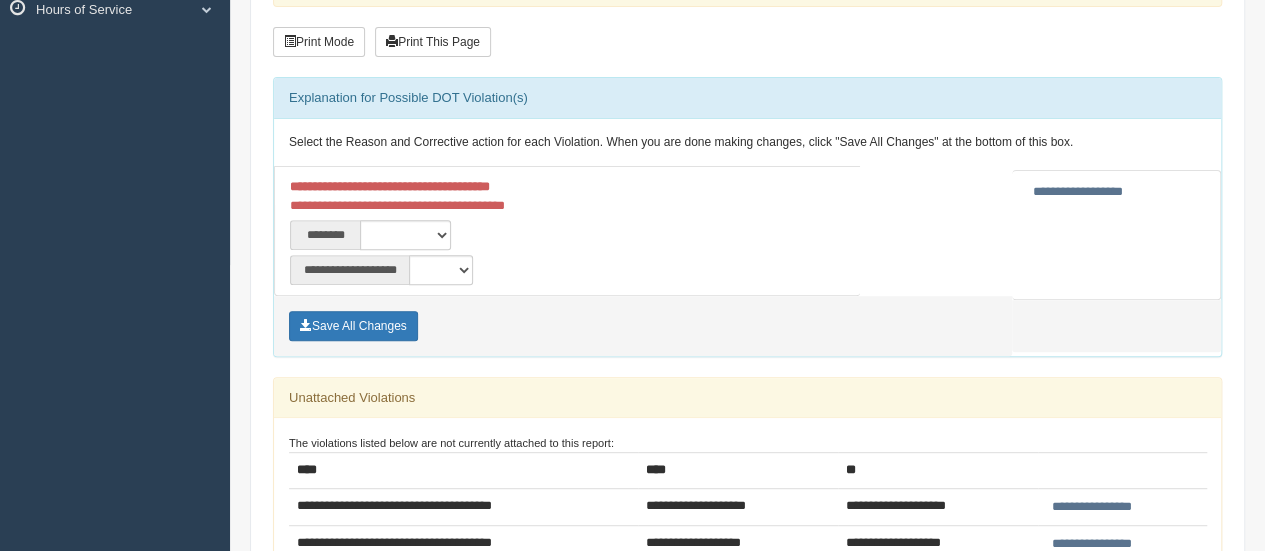 scroll, scrollTop: 300, scrollLeft: 0, axis: vertical 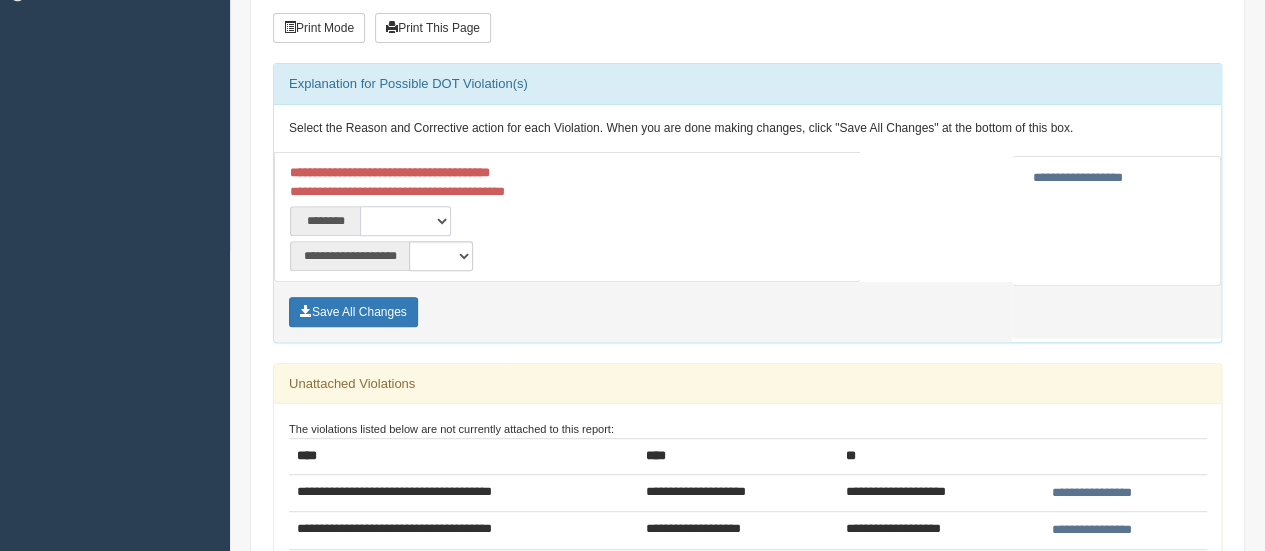 click on "**********" at bounding box center (405, 221) 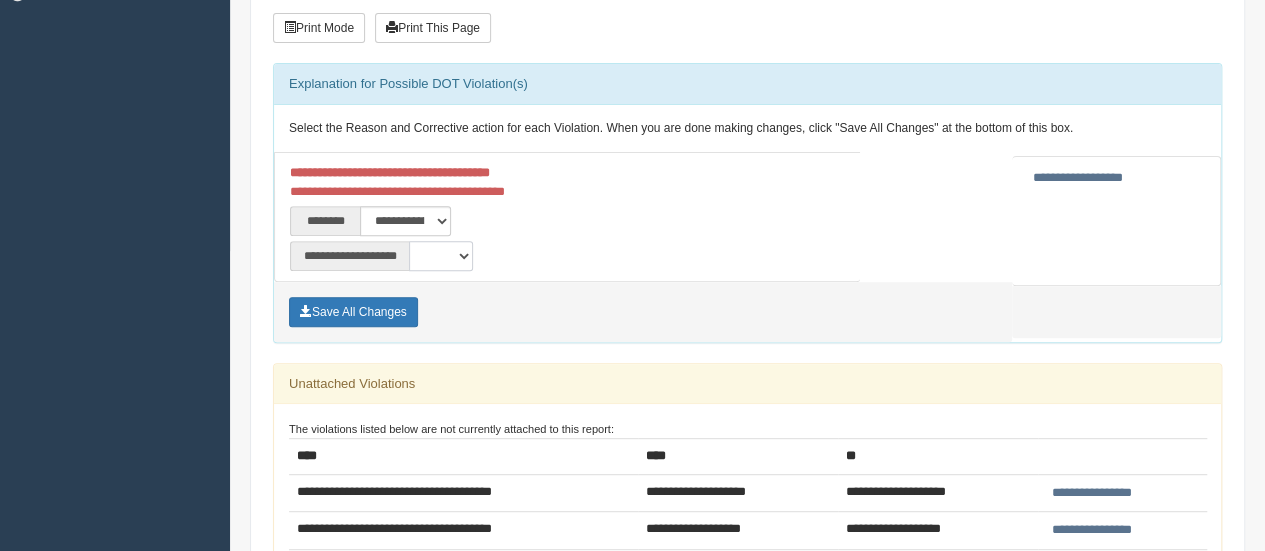 click on "**********" at bounding box center [441, 256] 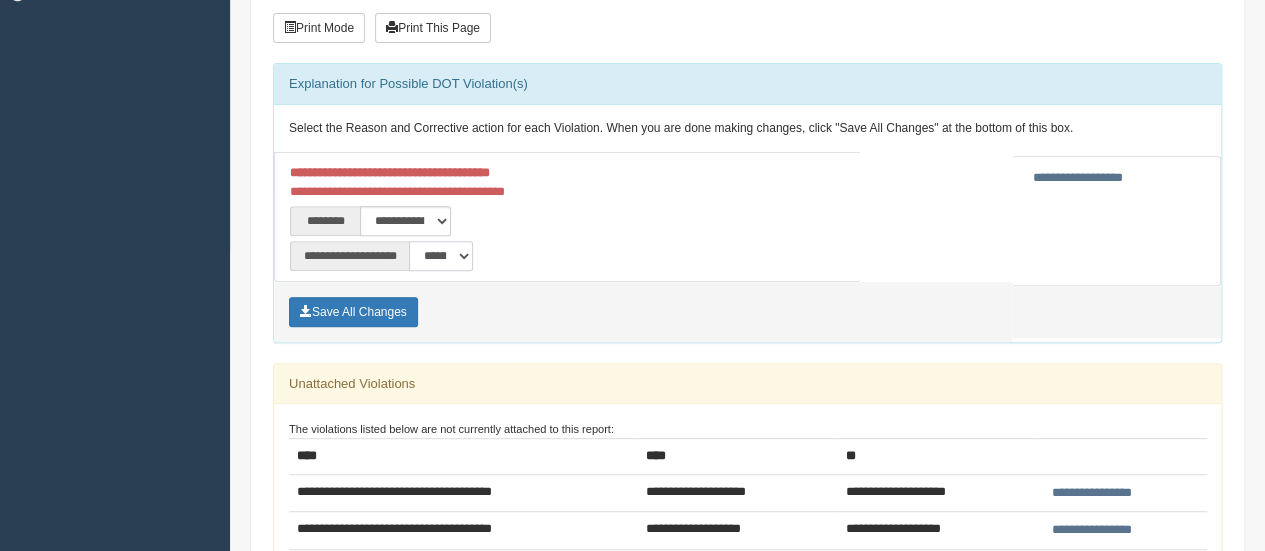 click on "**********" at bounding box center (441, 256) 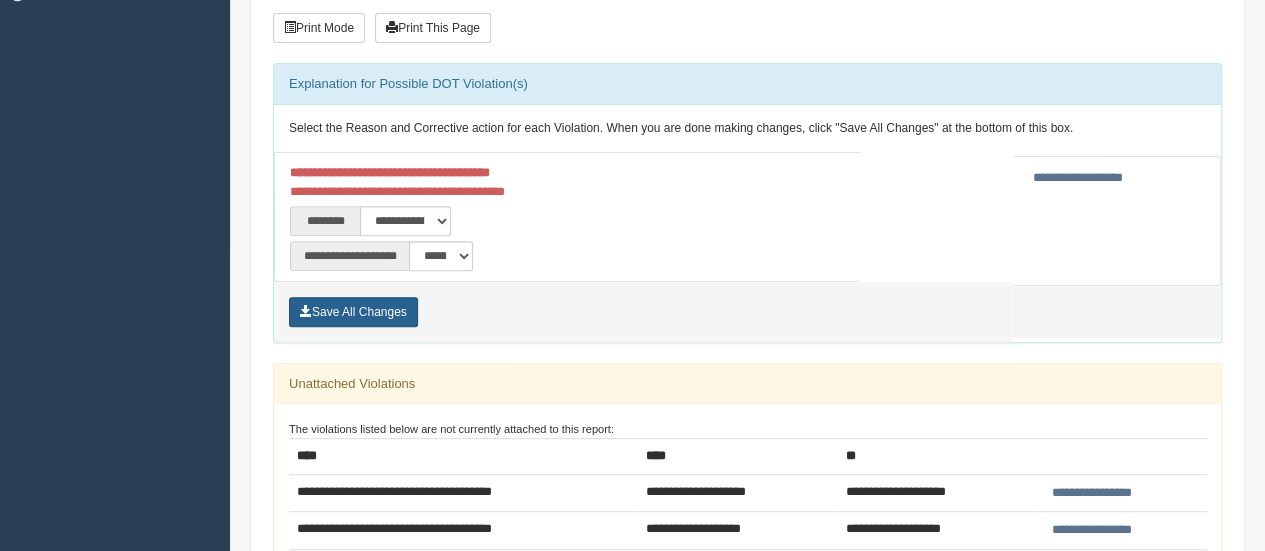 click on "Save All Changes" at bounding box center (353, 312) 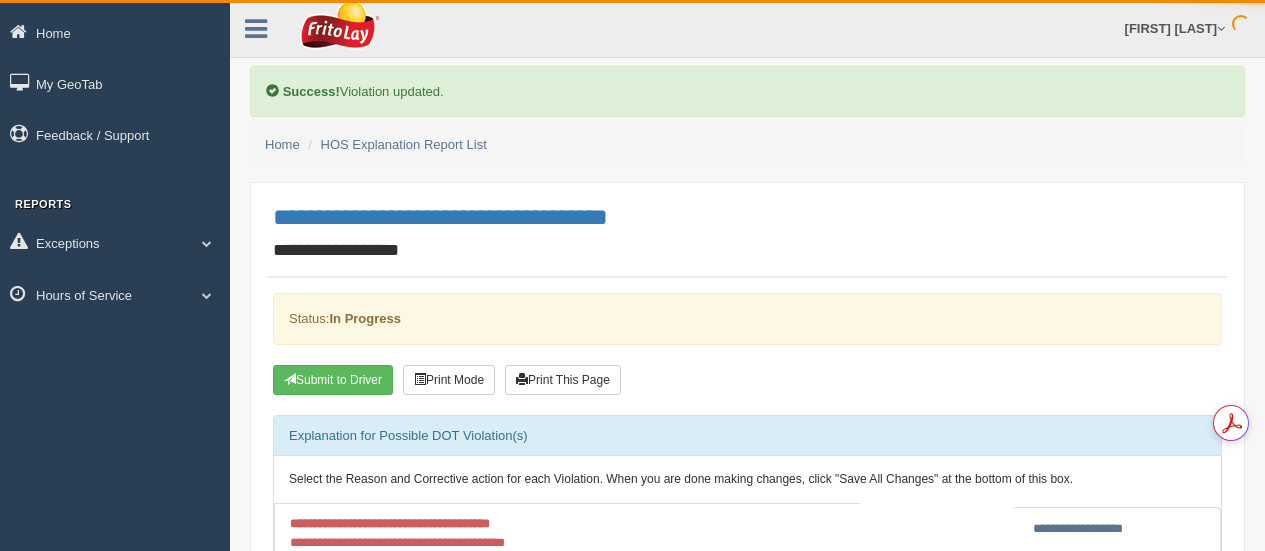 scroll, scrollTop: 0, scrollLeft: 0, axis: both 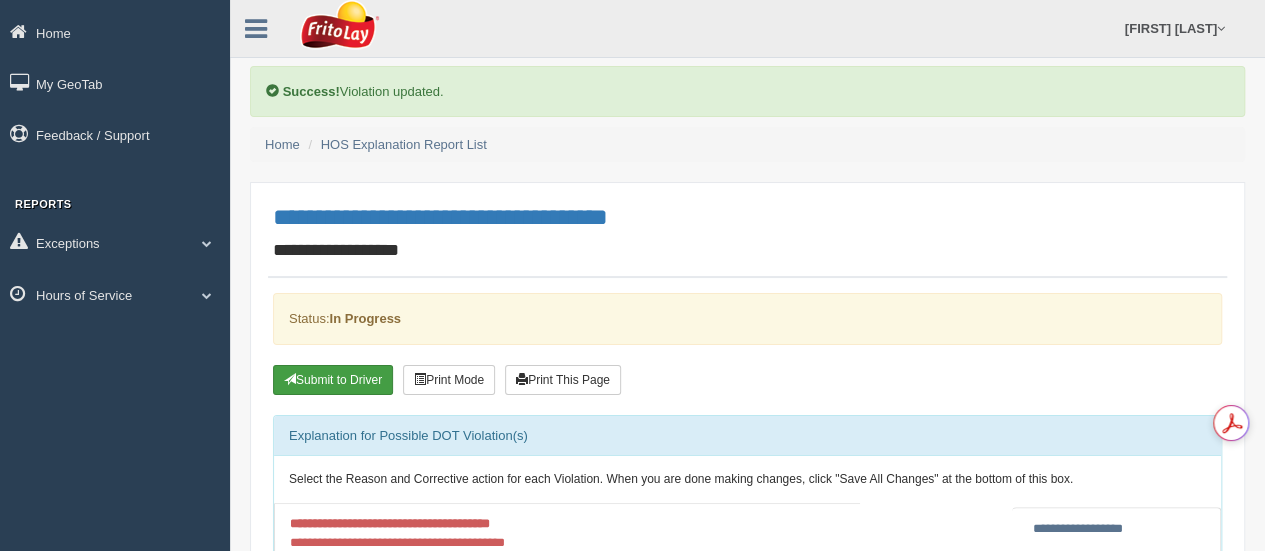 click on "Submit to Driver" at bounding box center (333, 380) 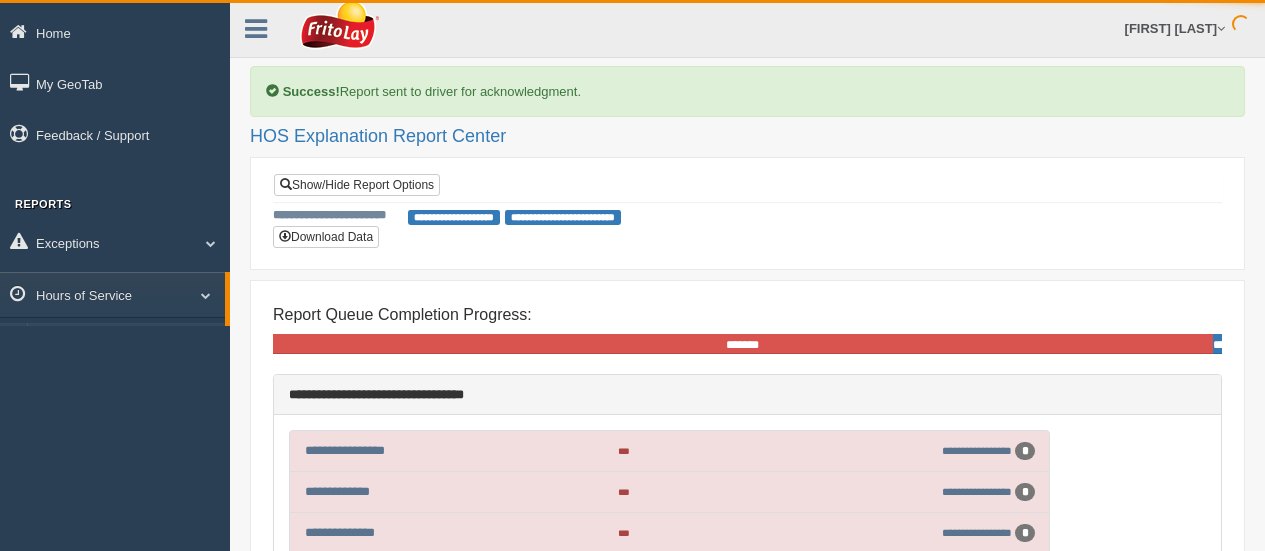 scroll, scrollTop: 0, scrollLeft: 0, axis: both 